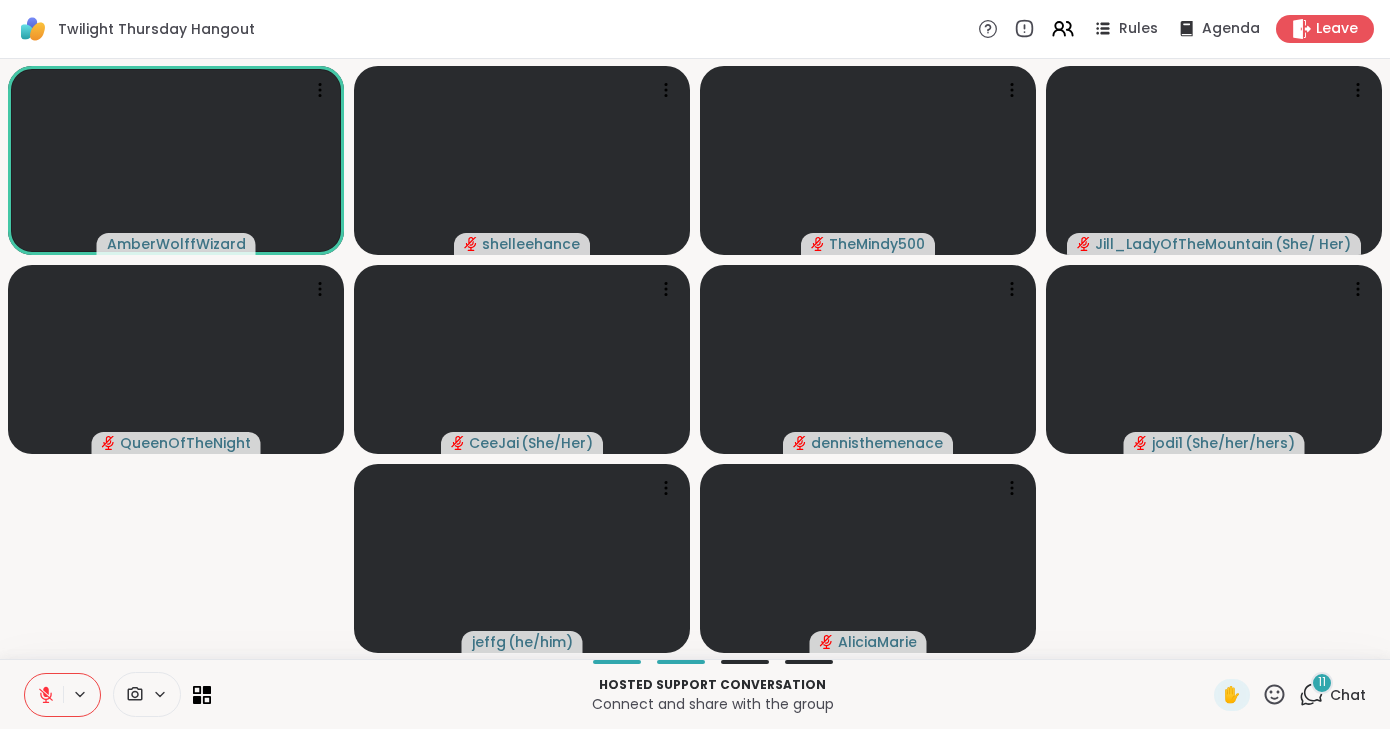 scroll, scrollTop: 0, scrollLeft: 0, axis: both 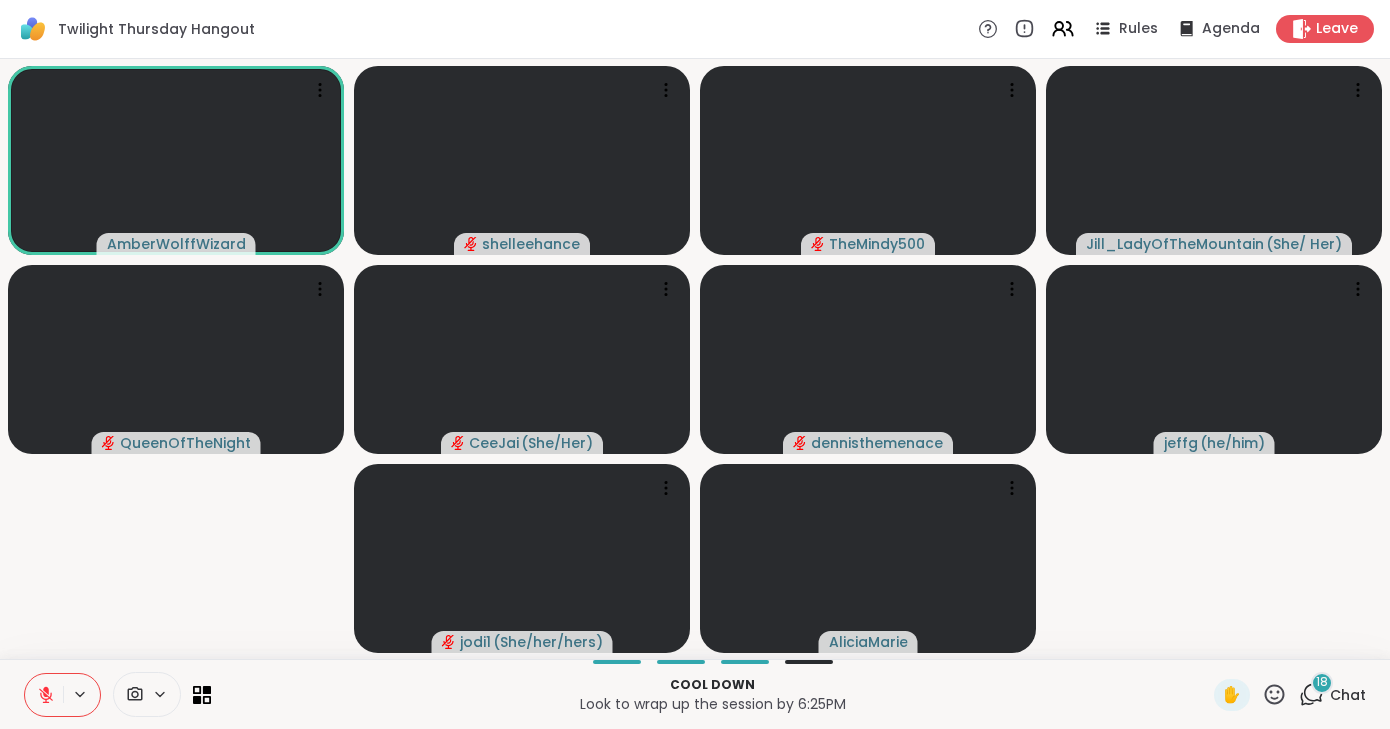 click on "Chat" at bounding box center (1348, 695) 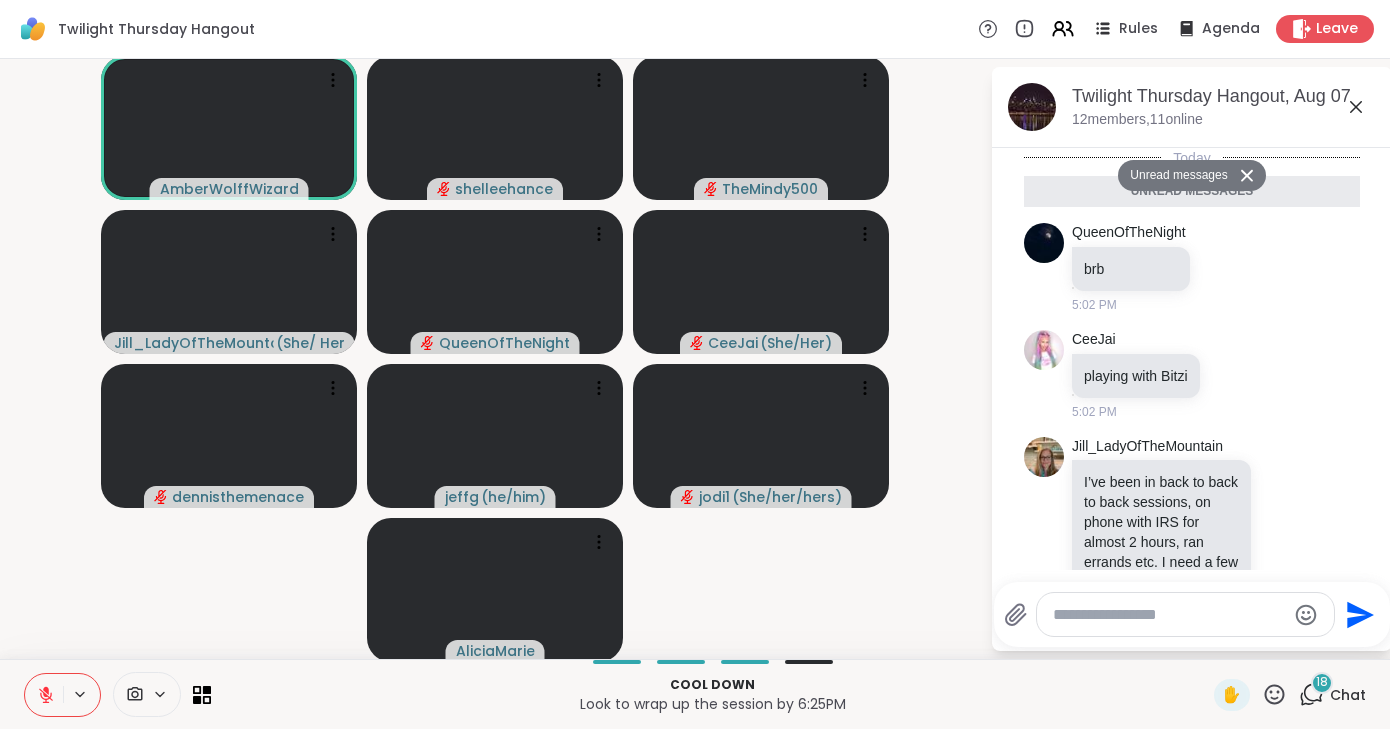 scroll, scrollTop: 3405, scrollLeft: 0, axis: vertical 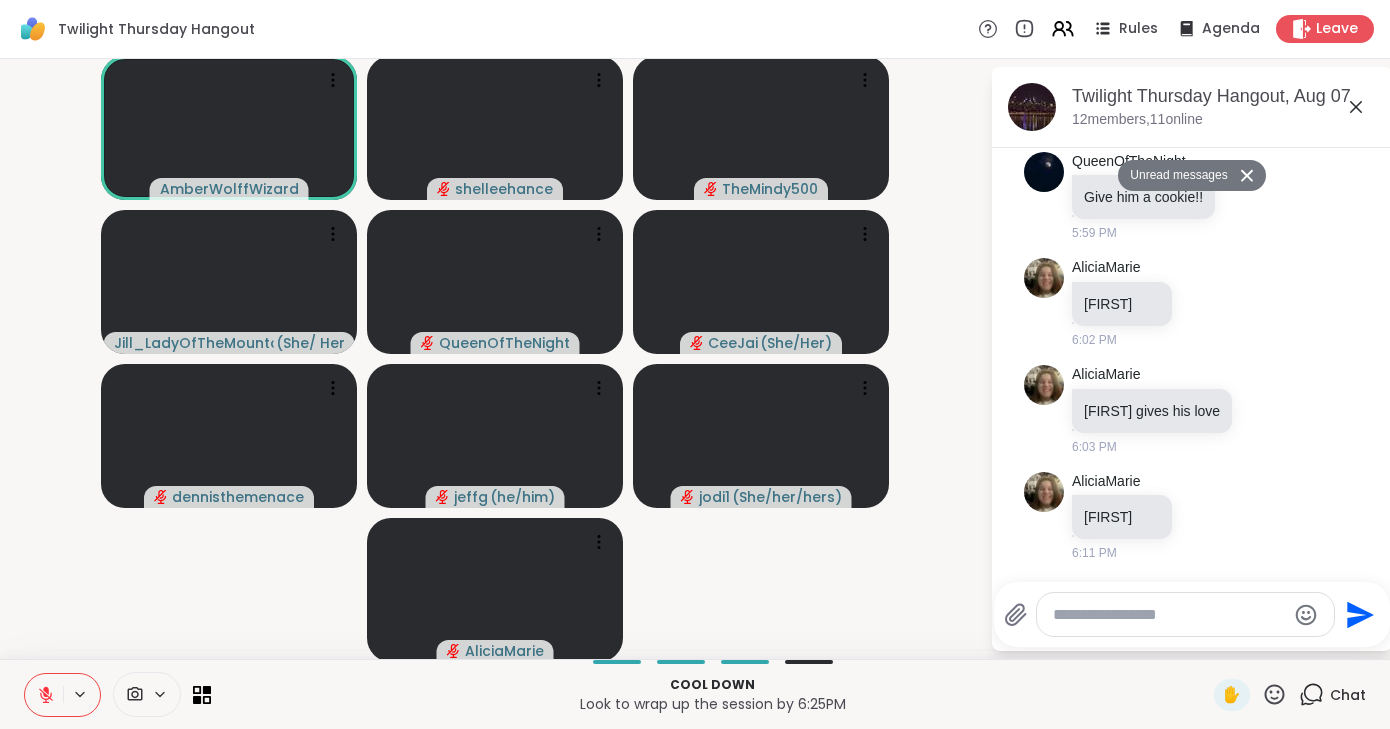 click at bounding box center (44, 695) 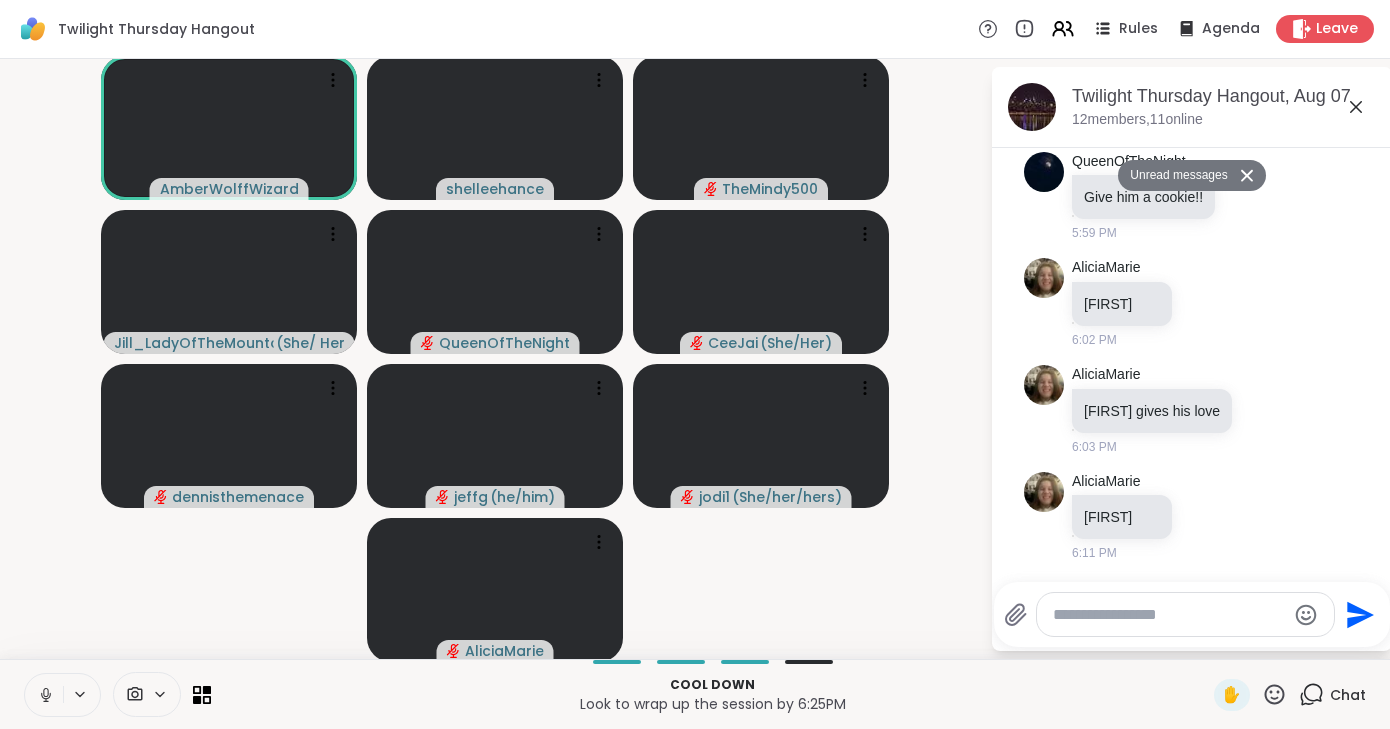 click at bounding box center [44, 695] 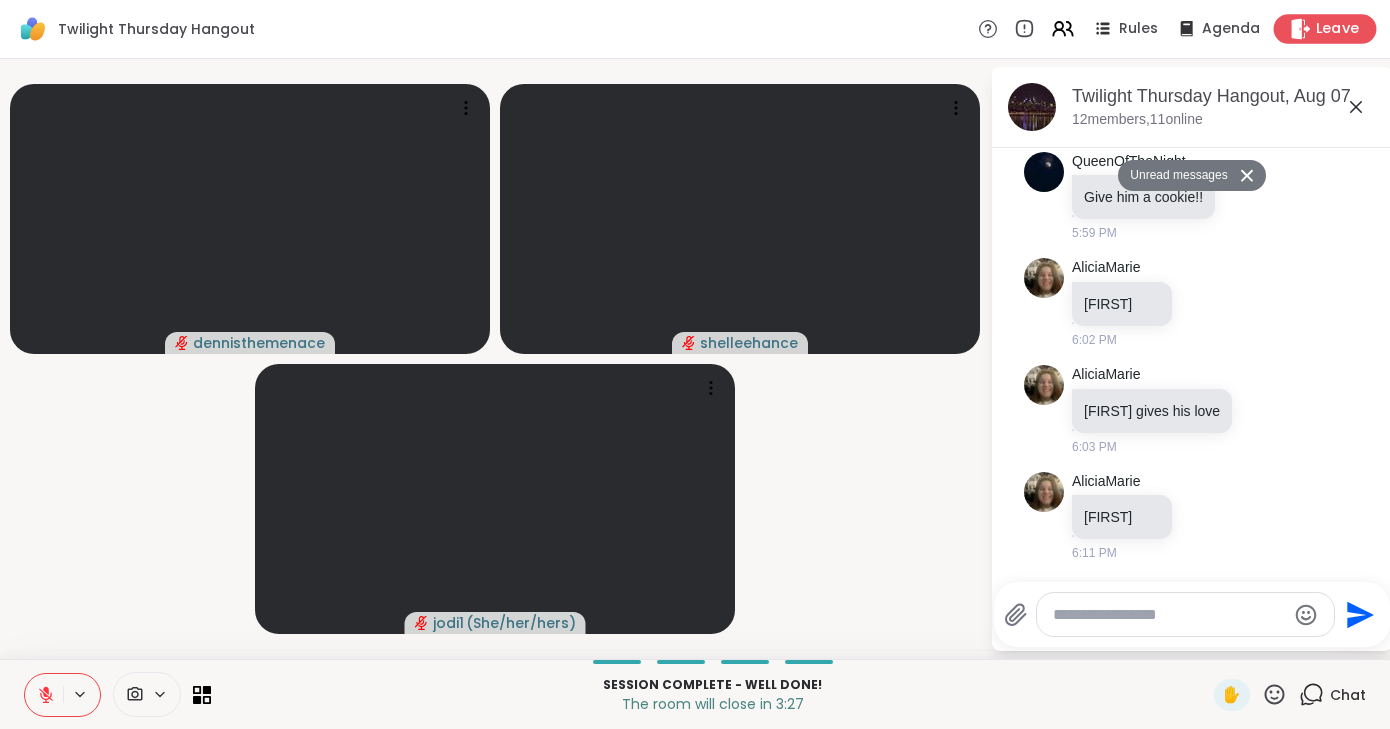 click on "Leave" at bounding box center (1338, 29) 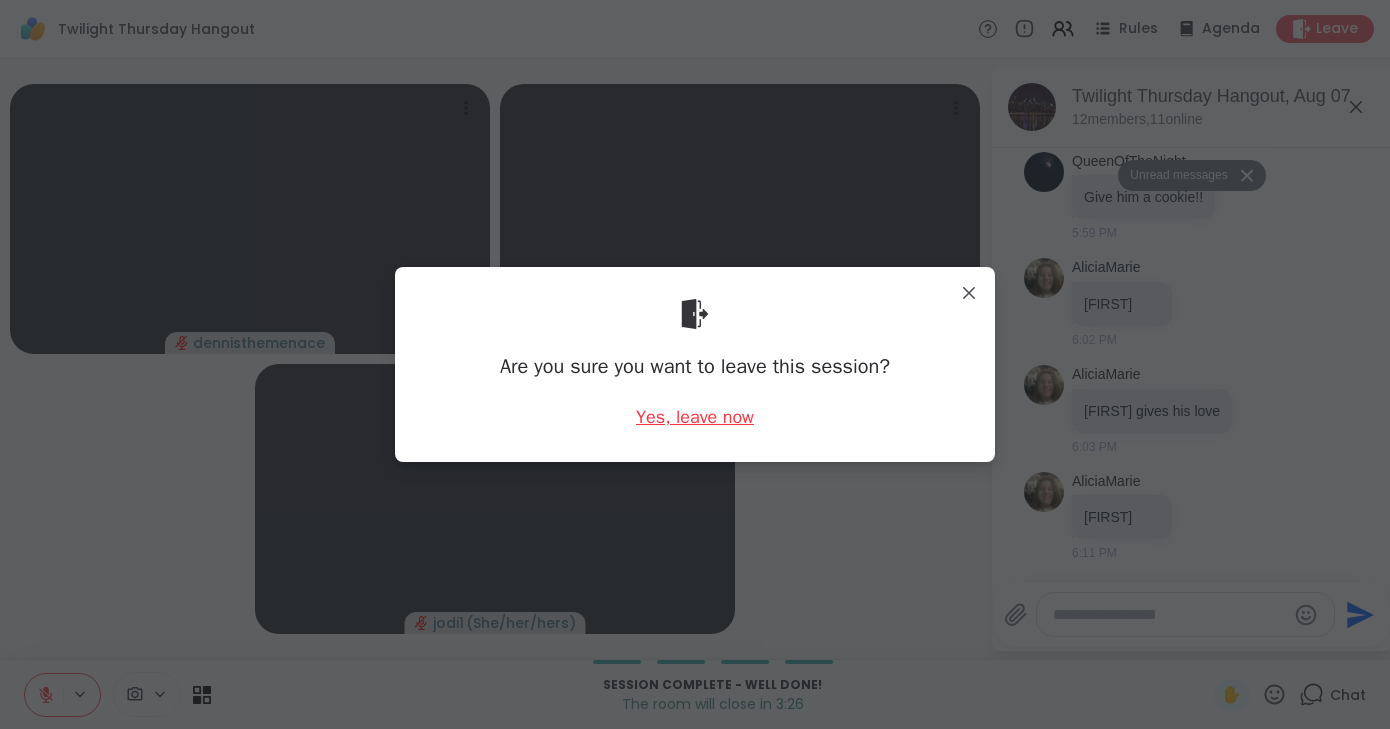 click on "Yes, leave now" at bounding box center (695, 417) 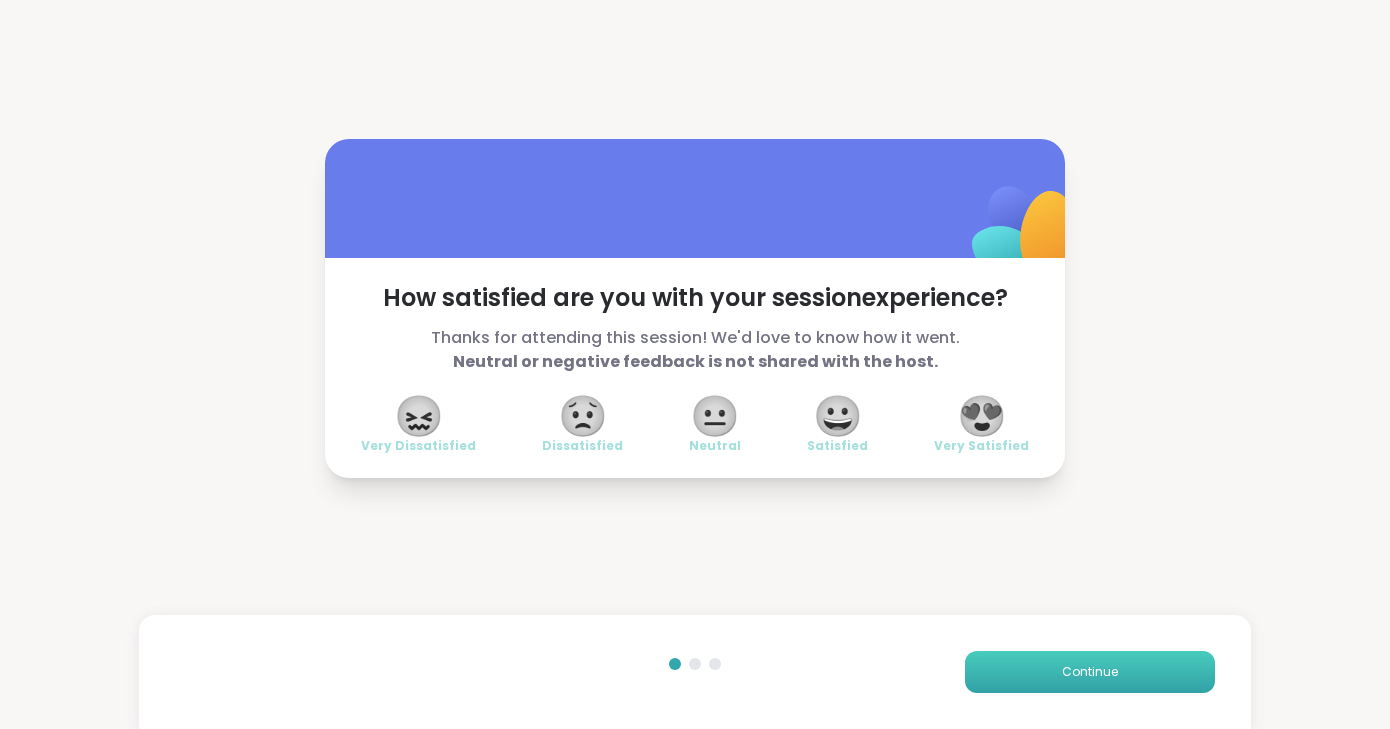 click on "Continue" at bounding box center (1090, 672) 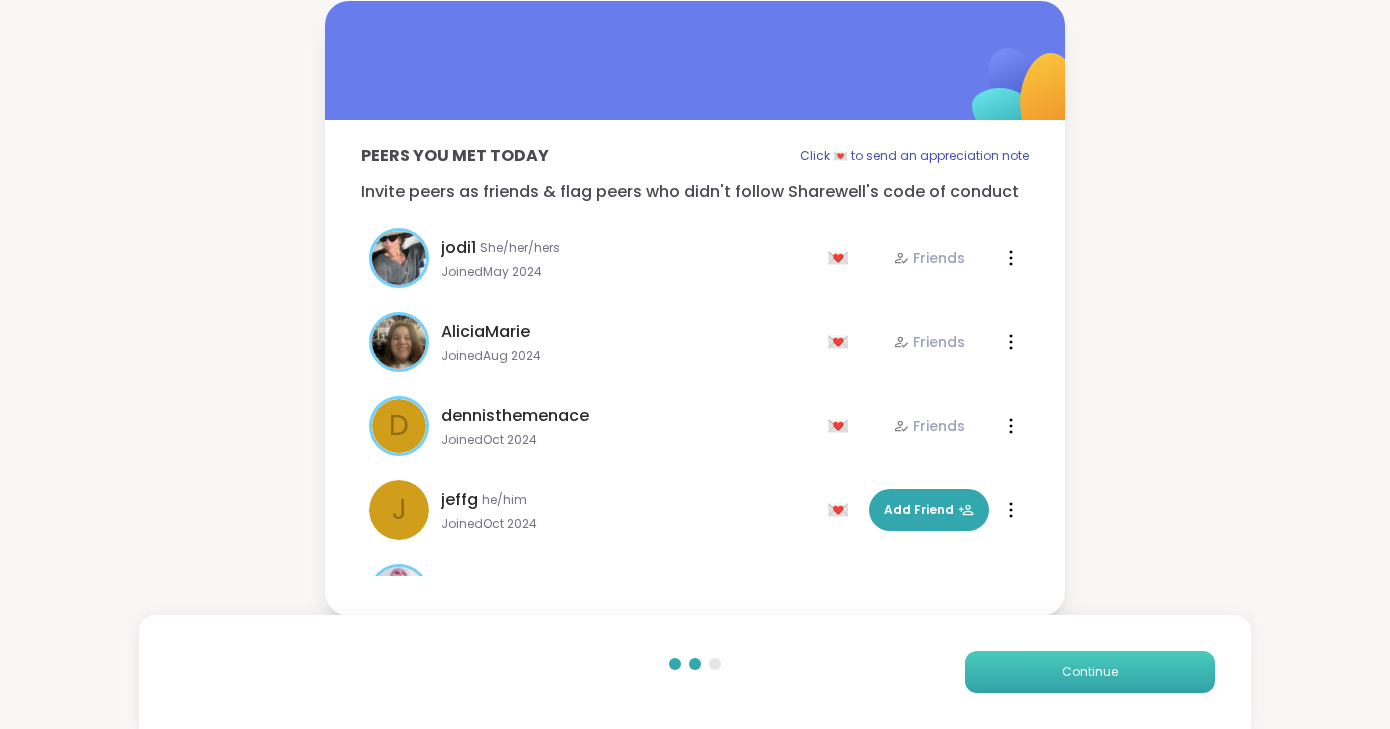 click on "Continue" at bounding box center [1090, 672] 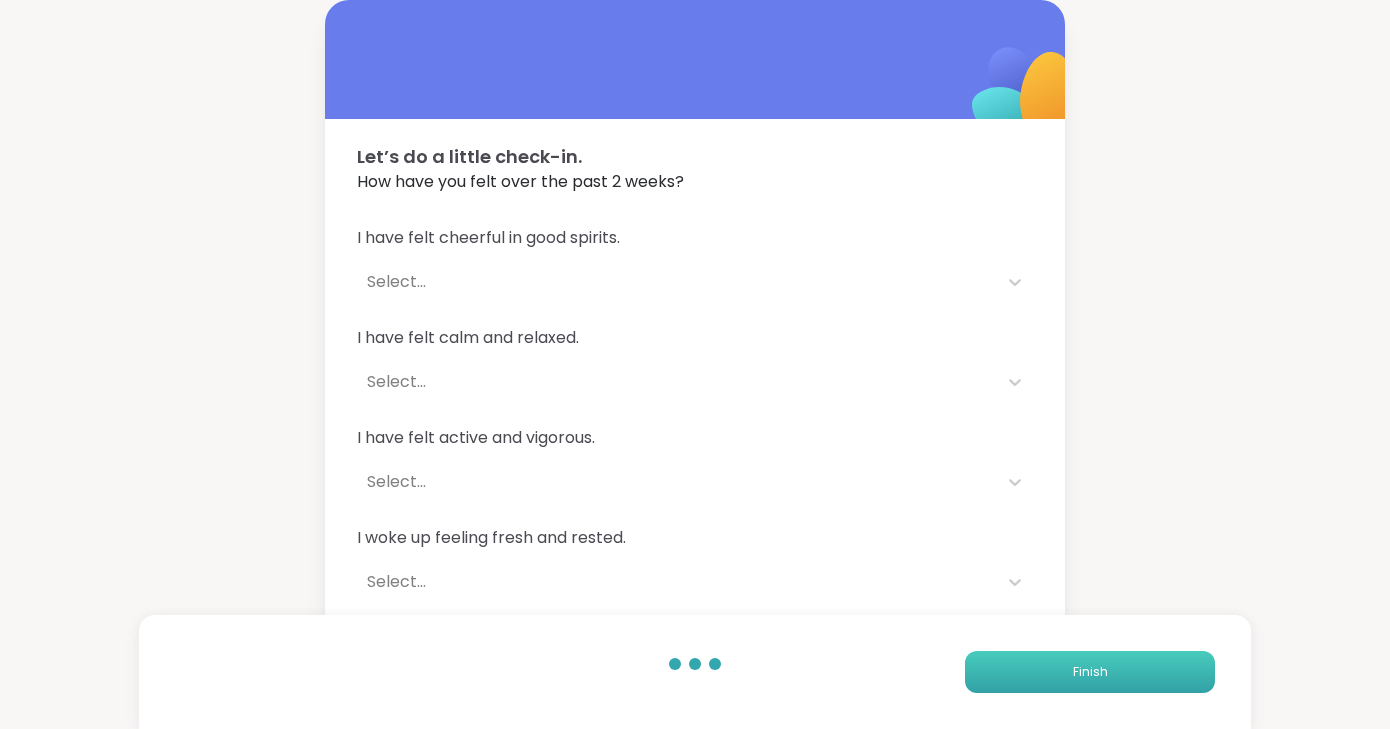 click on "Finish" at bounding box center (1090, 672) 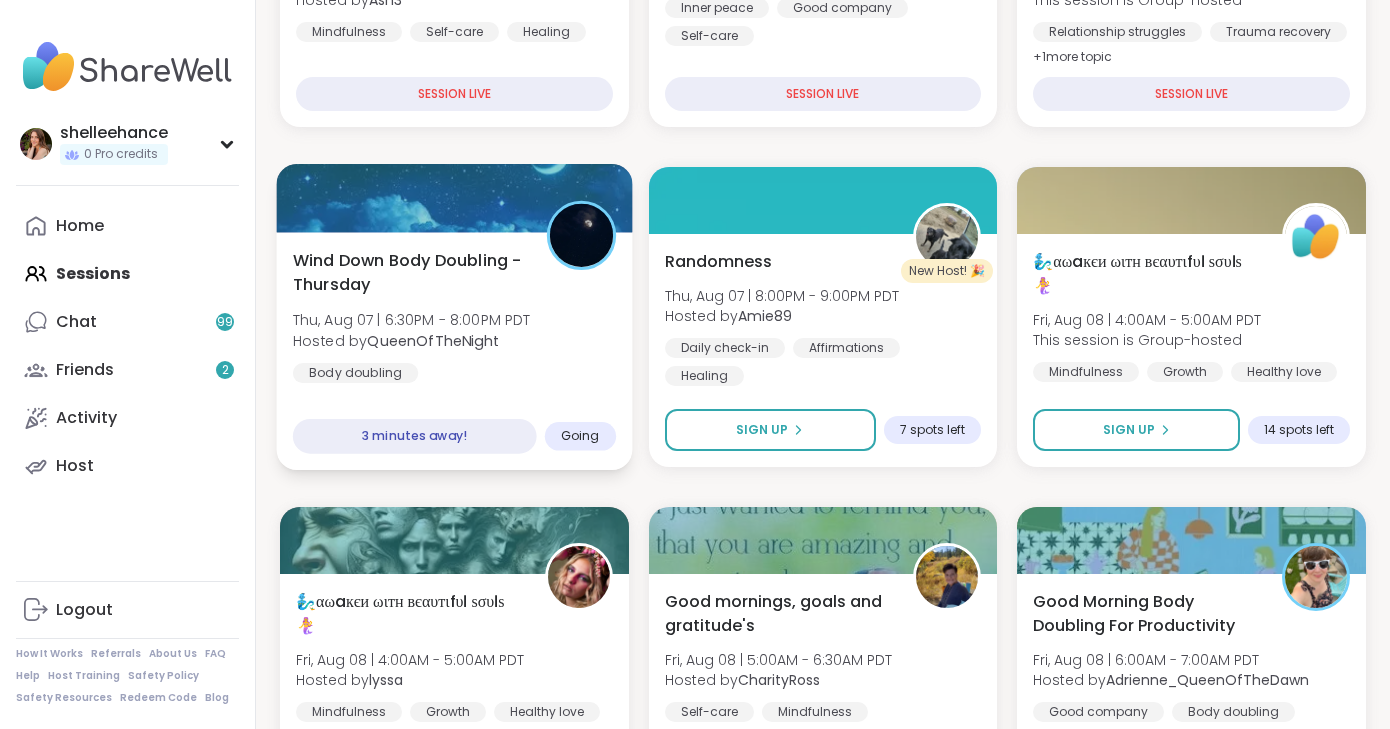 scroll, scrollTop: 583, scrollLeft: 0, axis: vertical 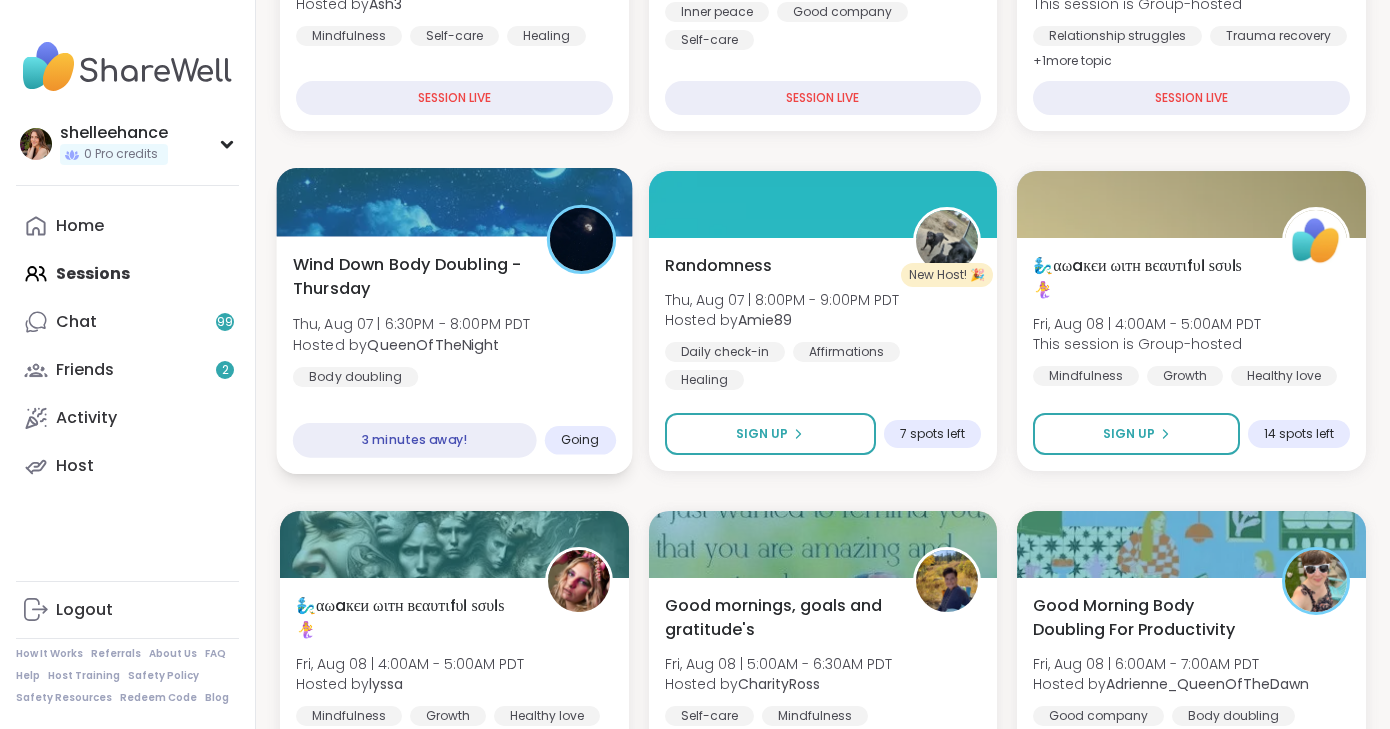 click on "Wind Down Body Doubling - Thursday Thu, [MONTH] 07 | 6:30PM - 8:00PM PDT Hosted by [USERNAME] Body doubling" at bounding box center (454, 319) 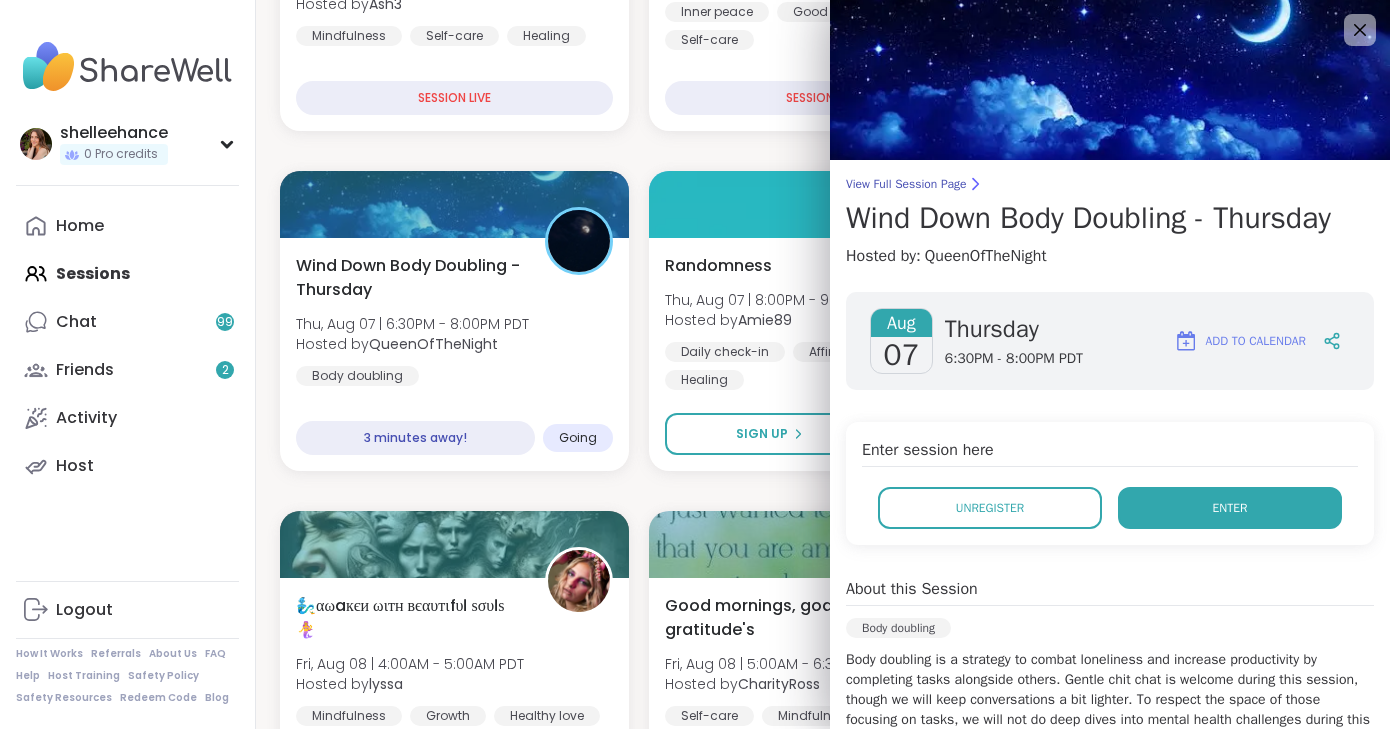 click on "Enter" at bounding box center (1230, 508) 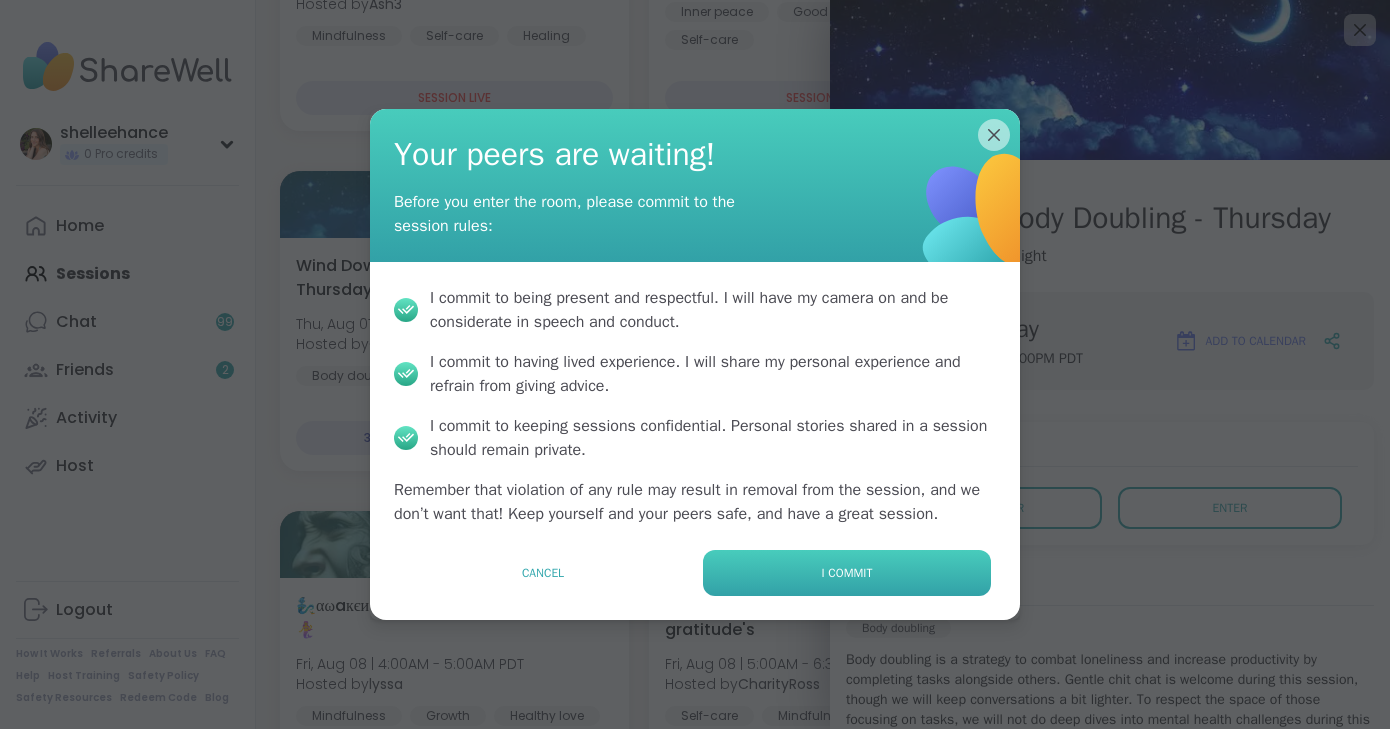 click on "I commit" at bounding box center [847, 573] 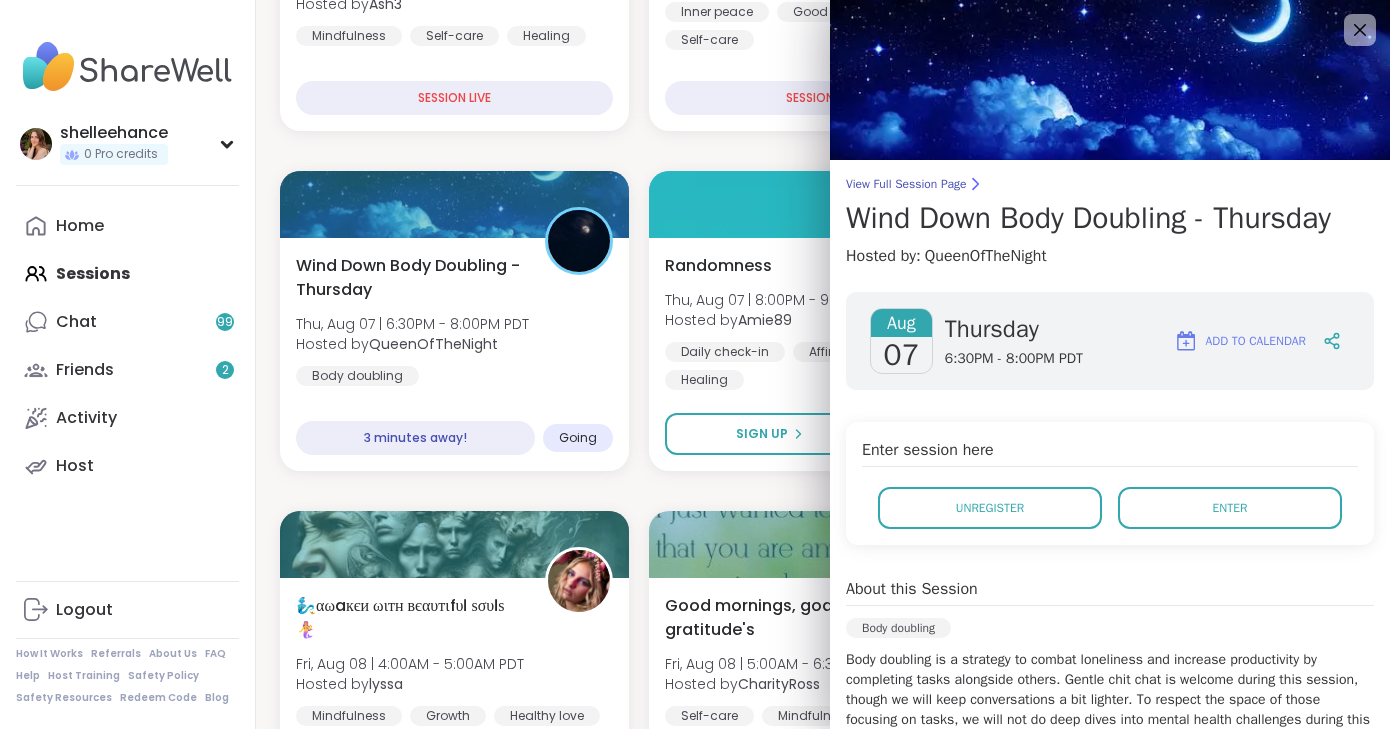 scroll, scrollTop: 0, scrollLeft: 0, axis: both 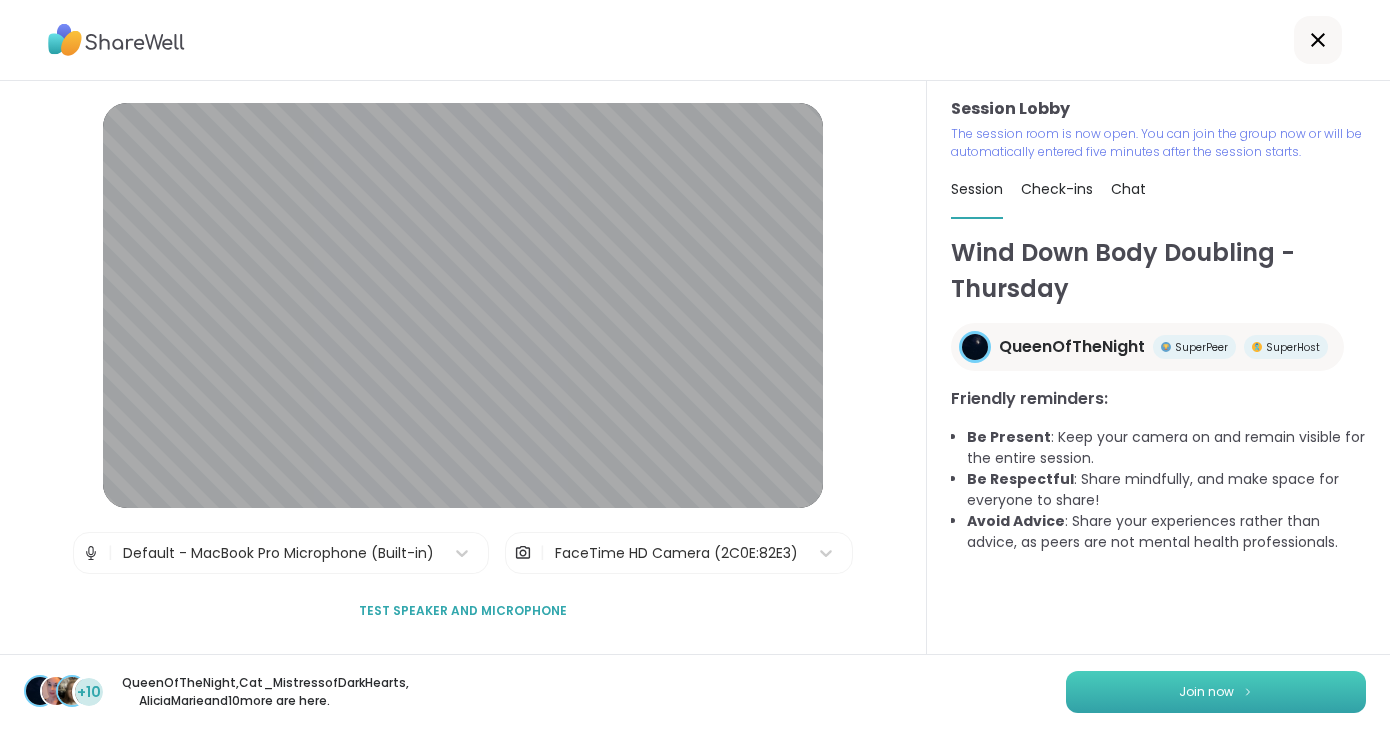 click on "Join now" at bounding box center (1206, 692) 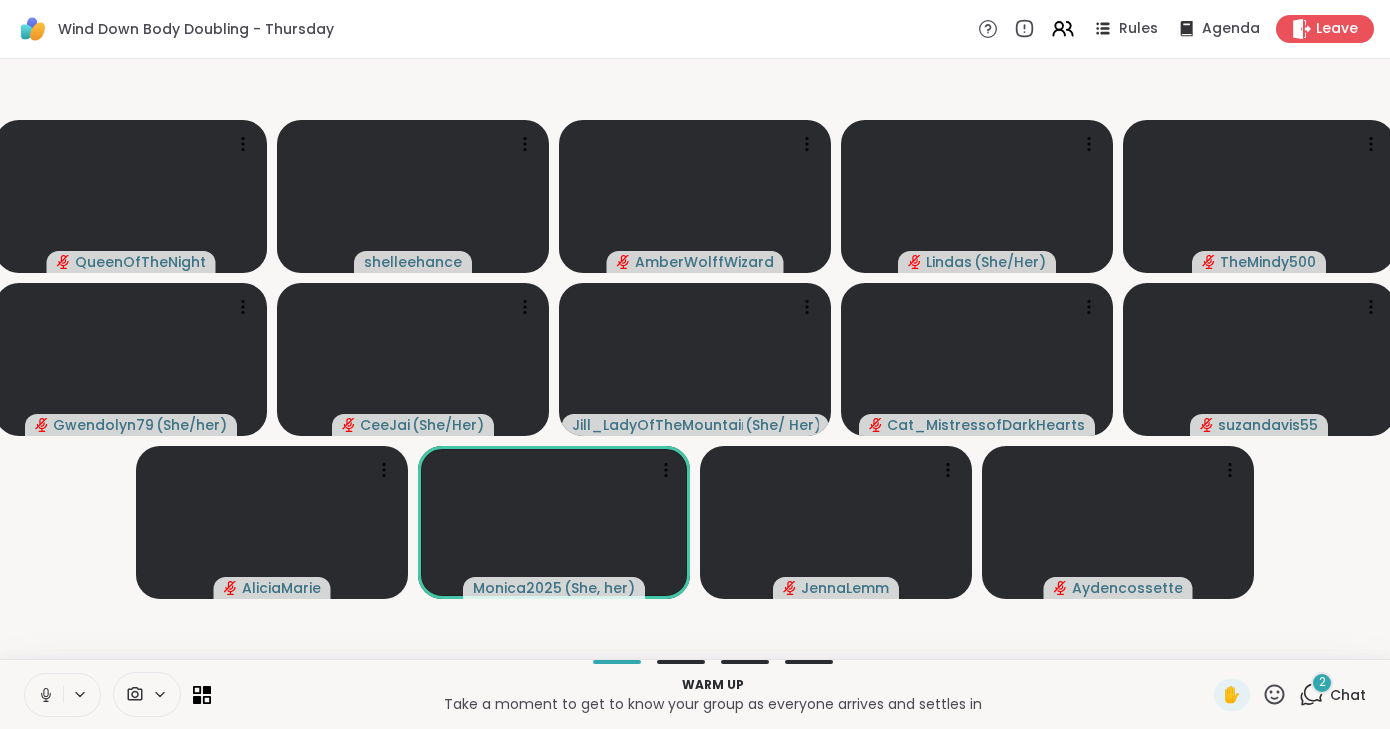 click at bounding box center (44, 695) 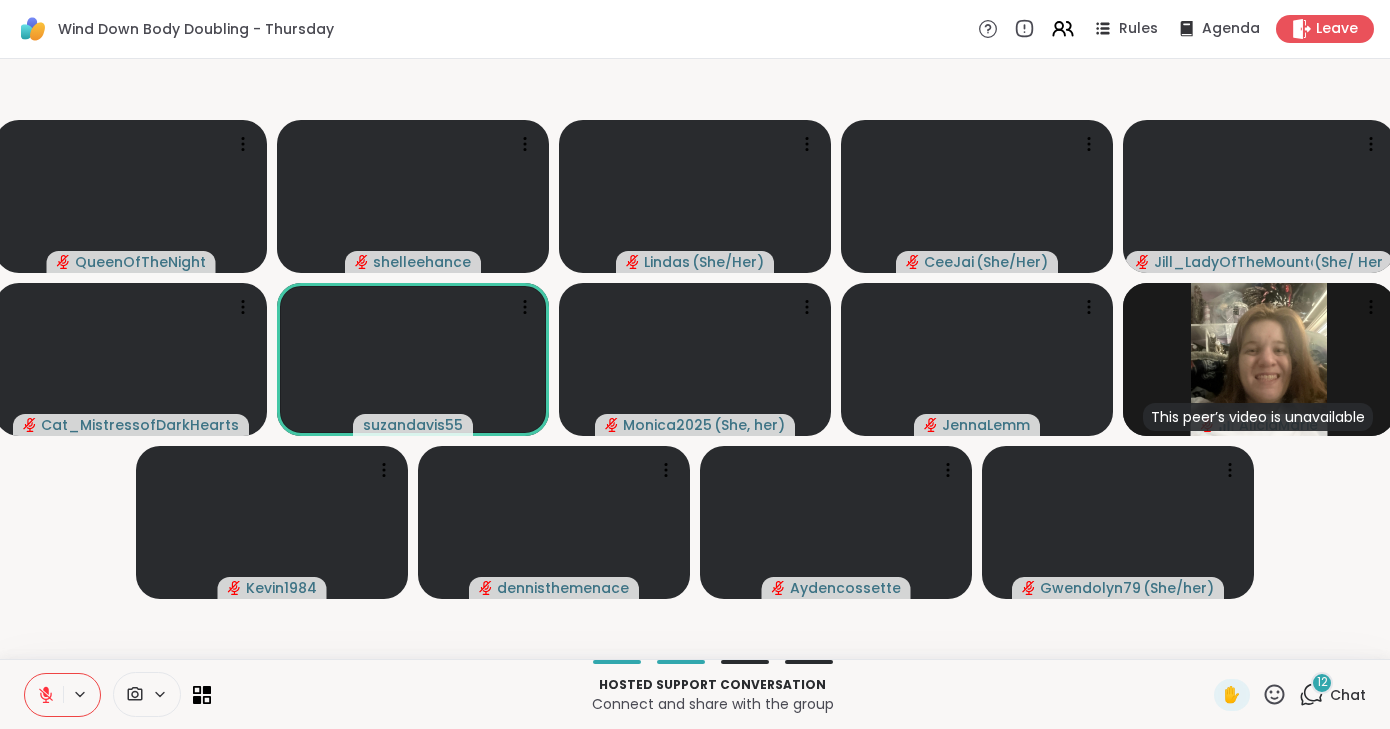 click 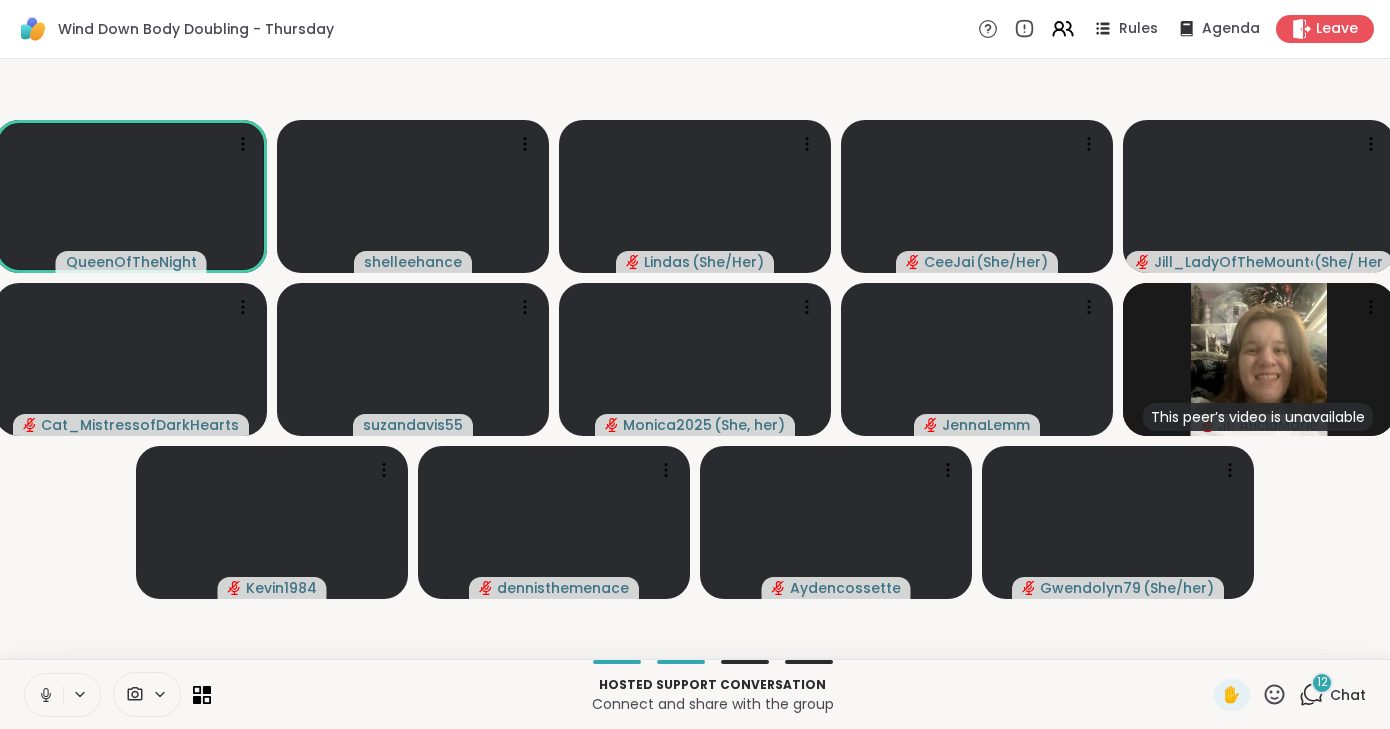 click 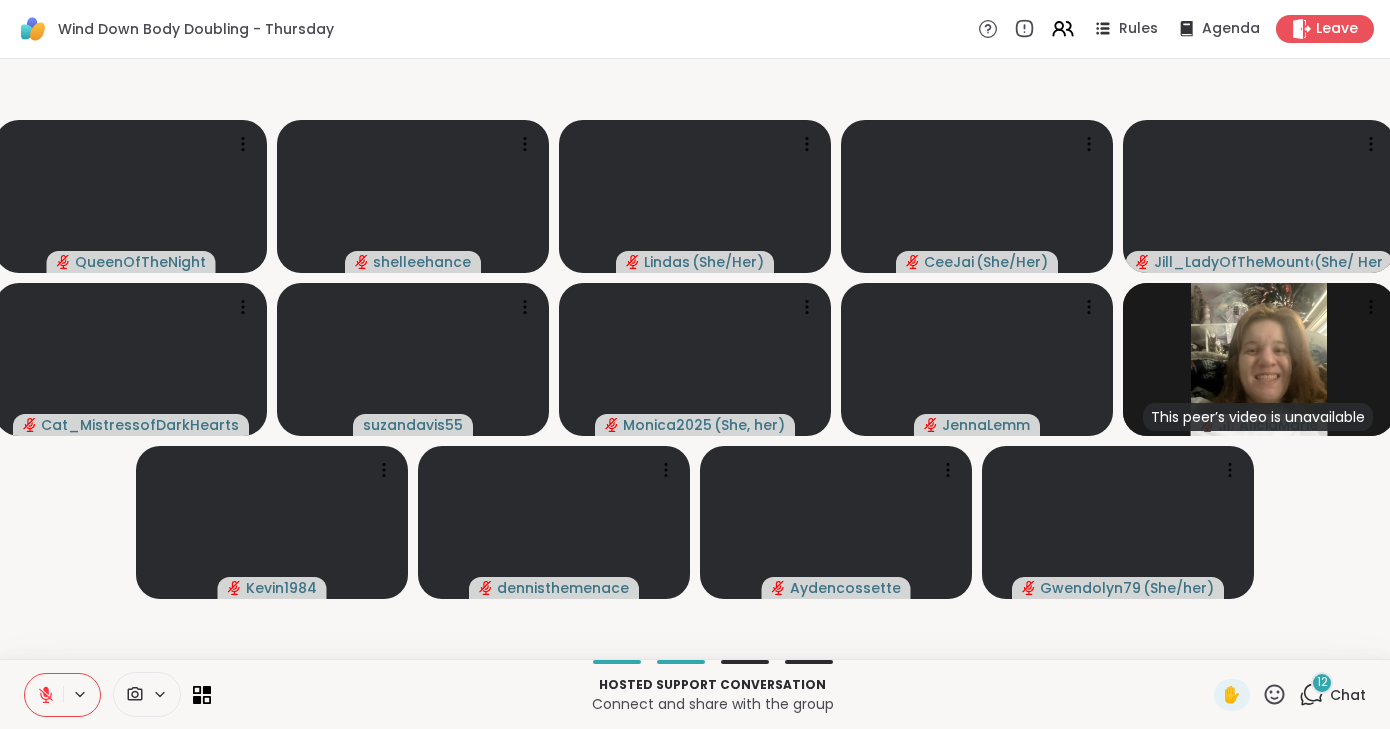 click 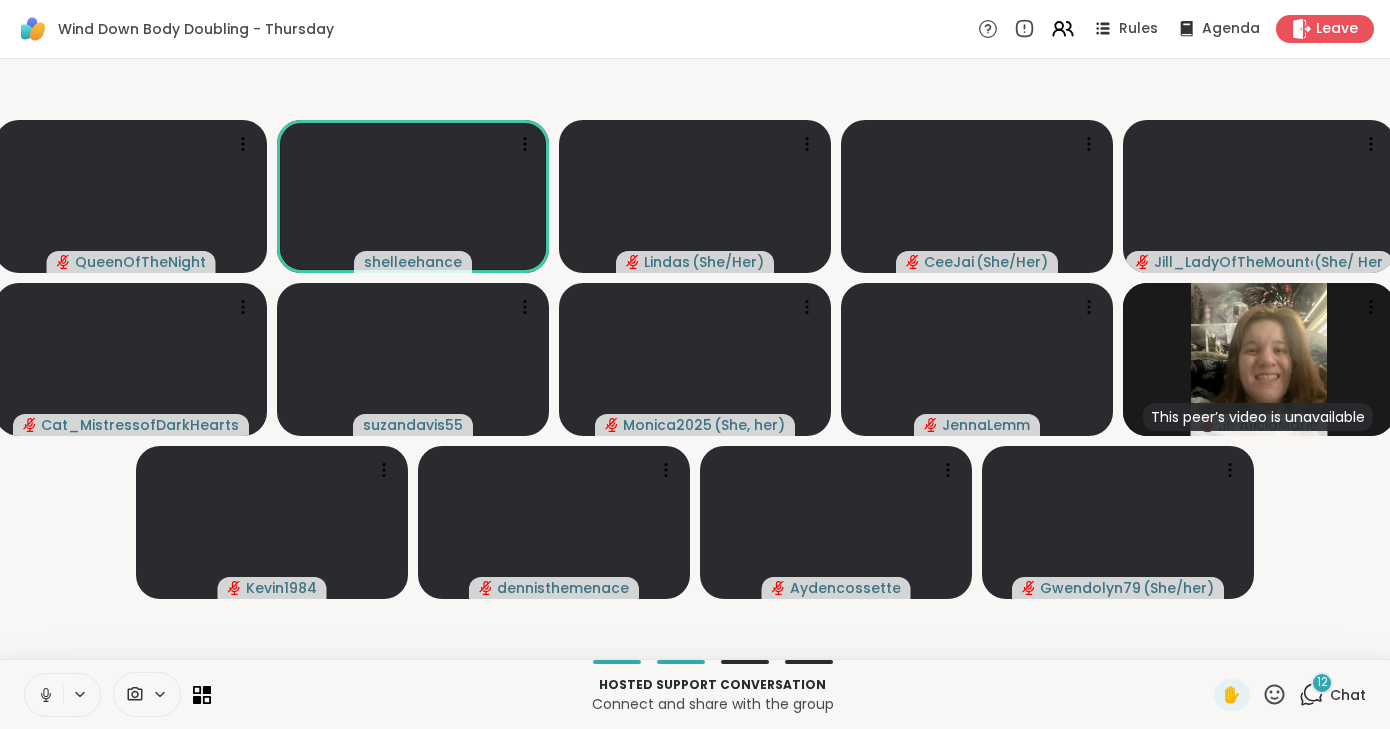 click 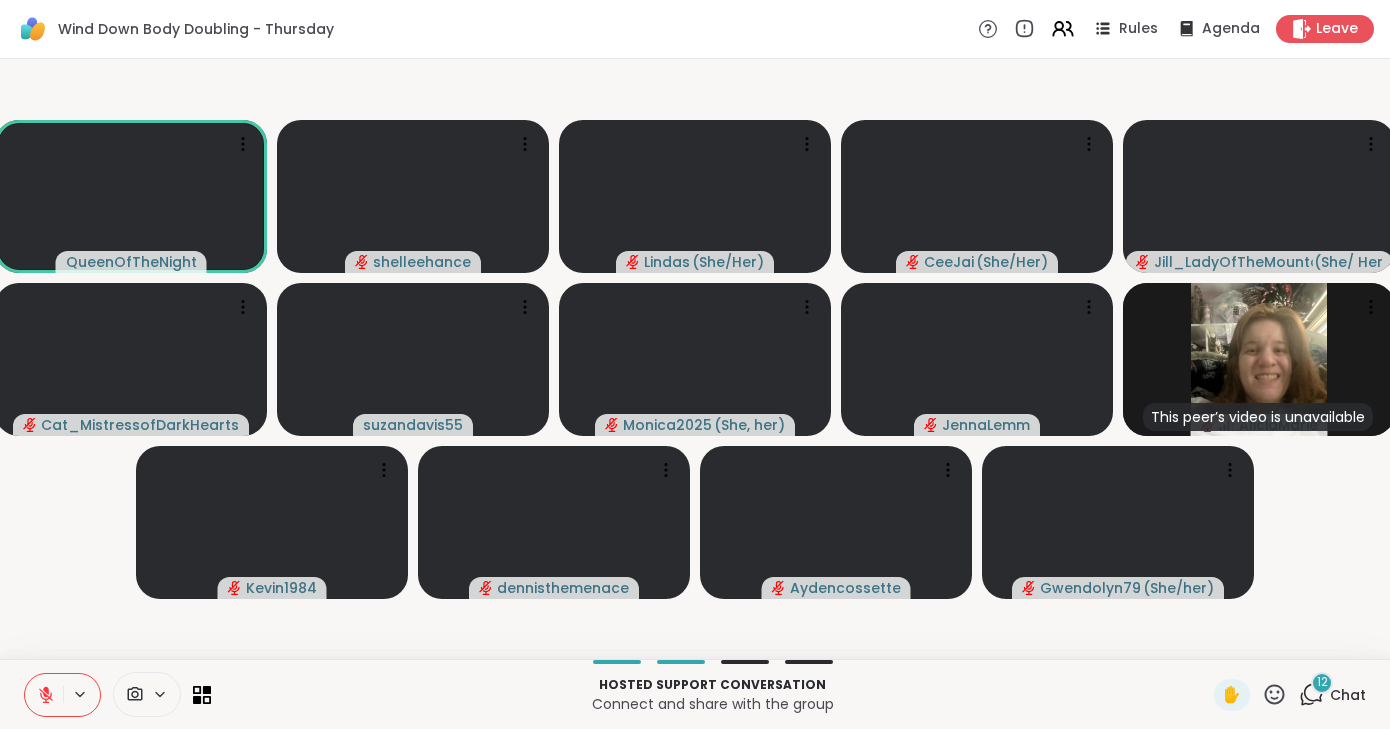 click 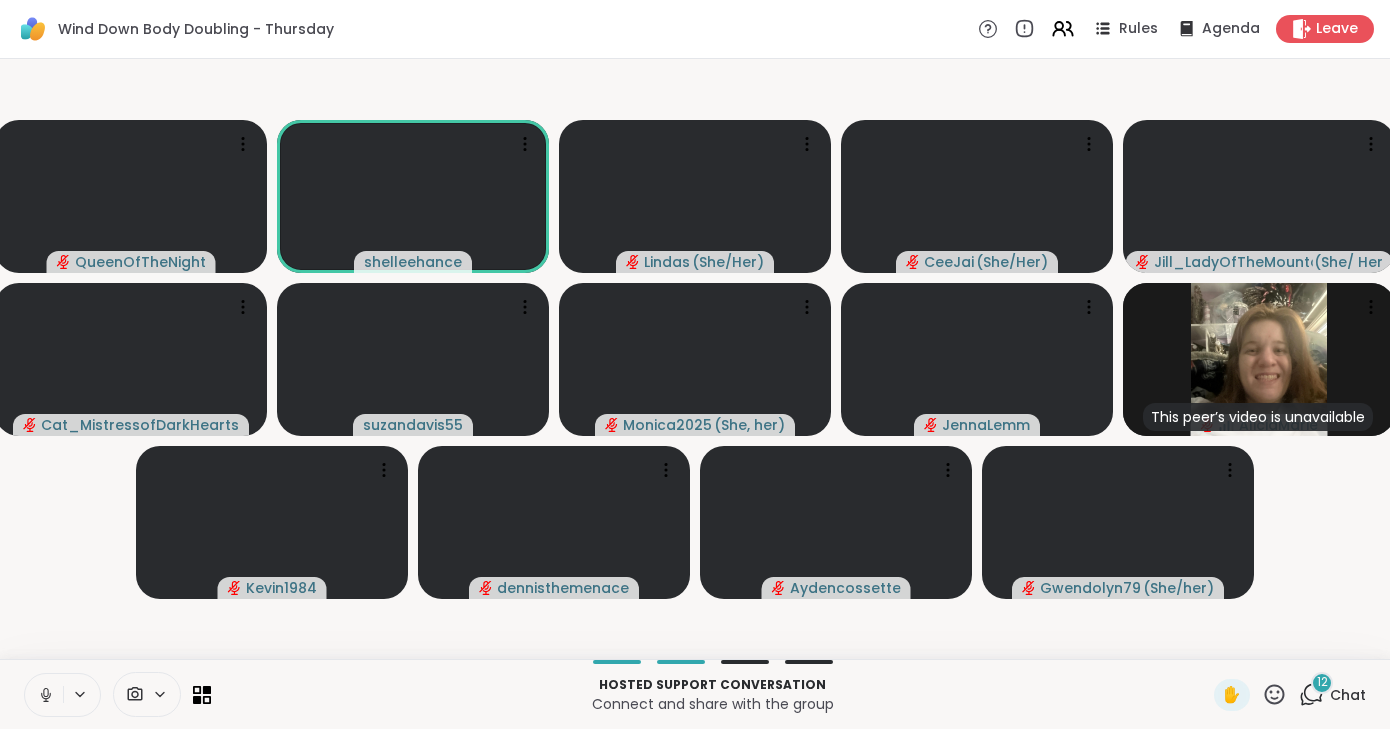 click 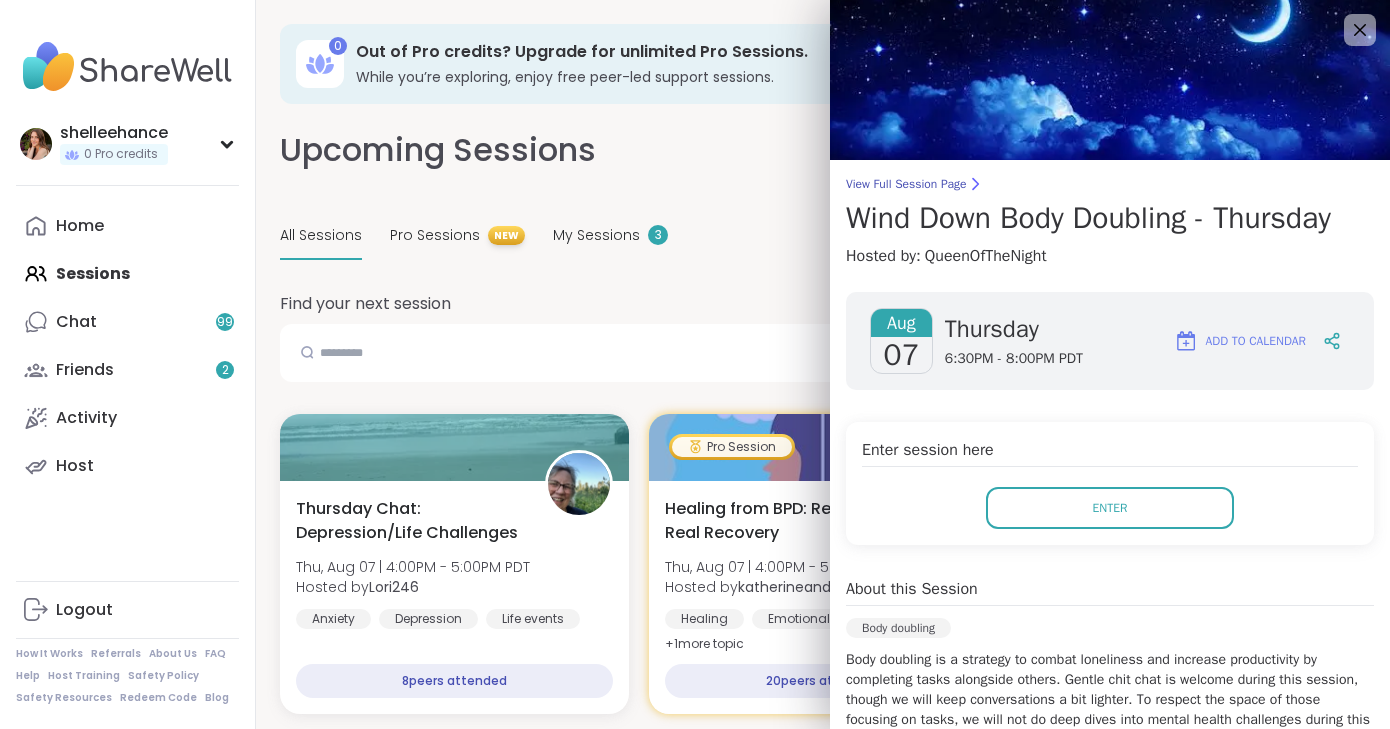 scroll, scrollTop: 1198, scrollLeft: 0, axis: vertical 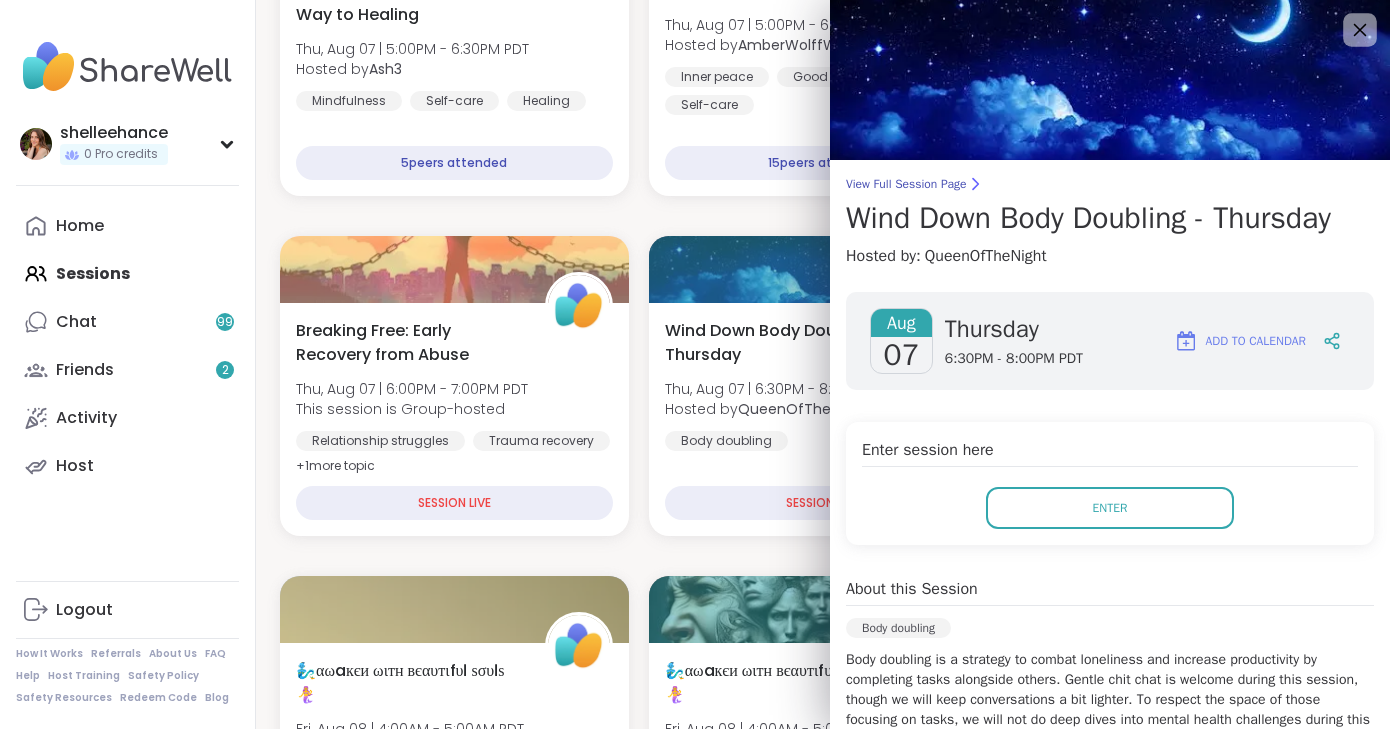 click 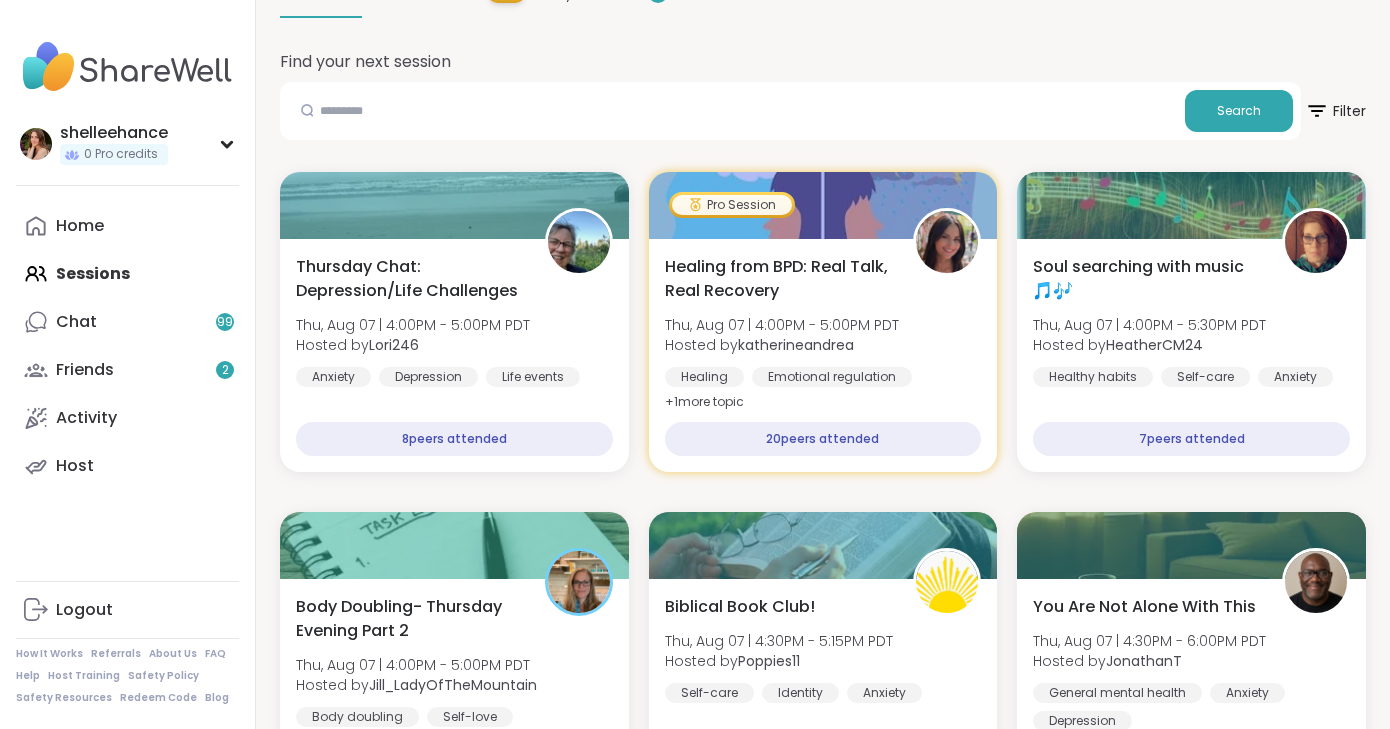 scroll, scrollTop: 0, scrollLeft: 0, axis: both 